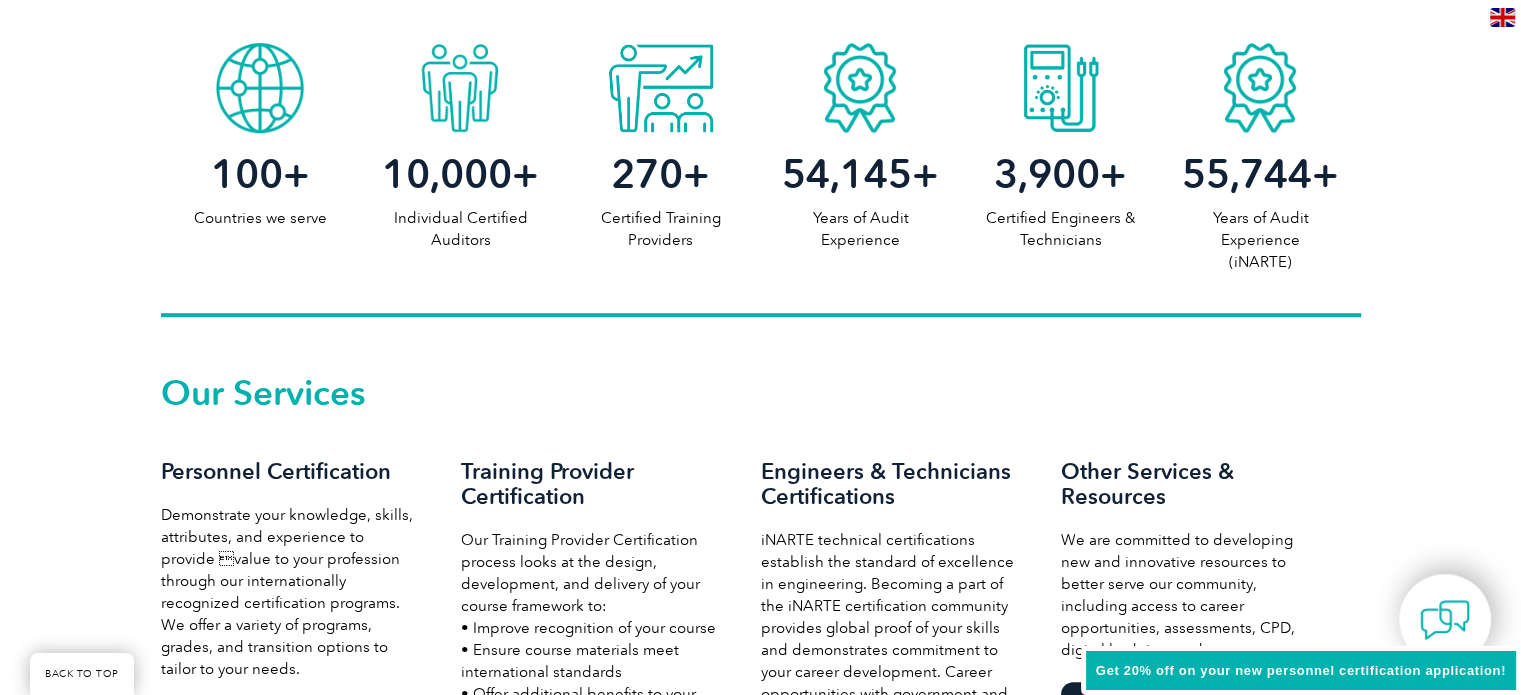 scroll, scrollTop: 1100, scrollLeft: 0, axis: vertical 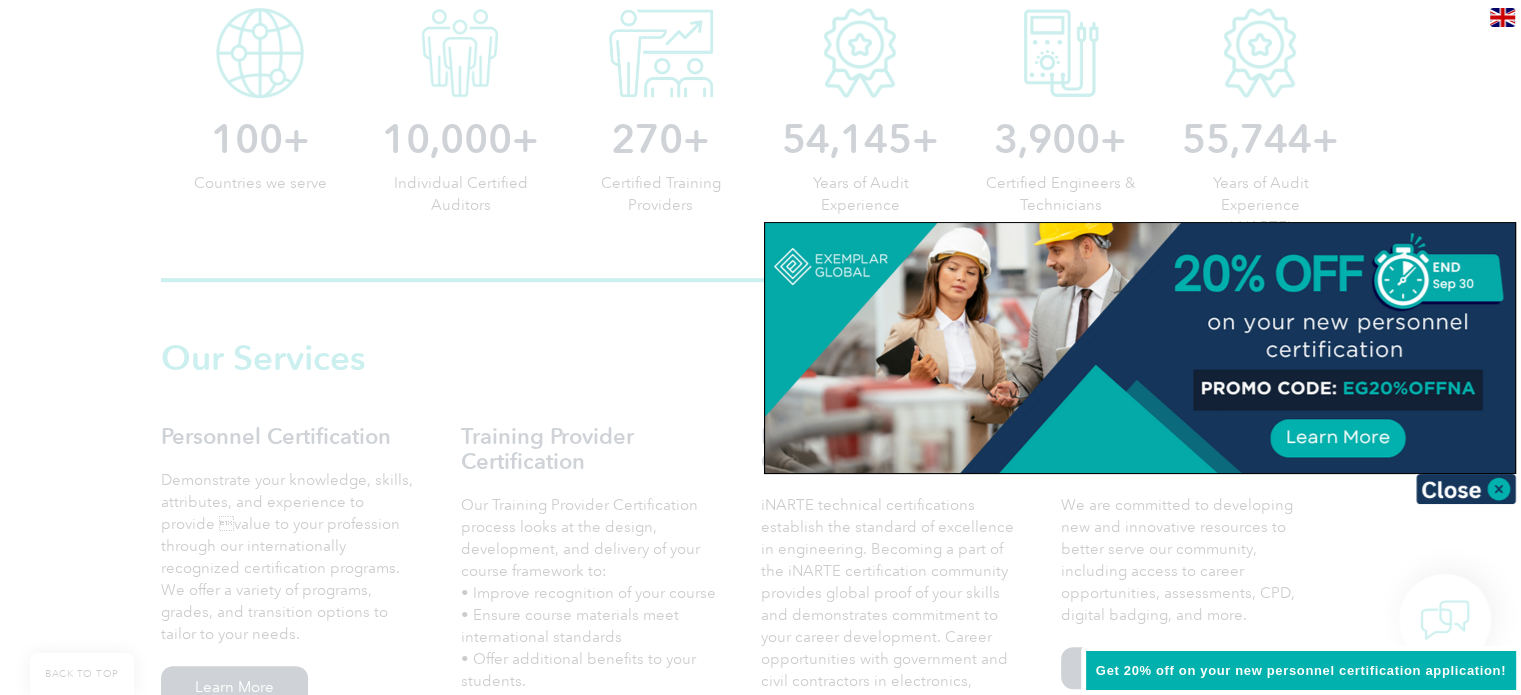 click at bounding box center [1466, 489] 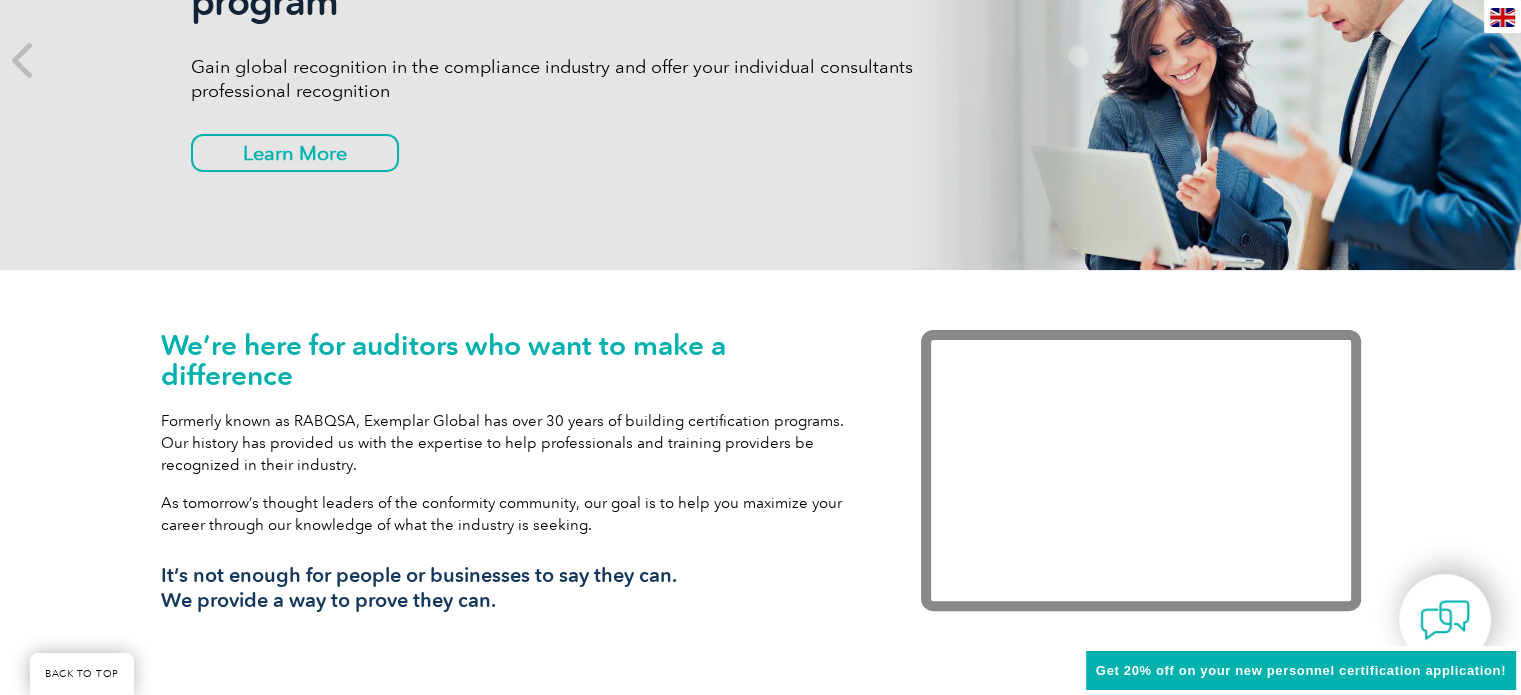 scroll, scrollTop: 0, scrollLeft: 0, axis: both 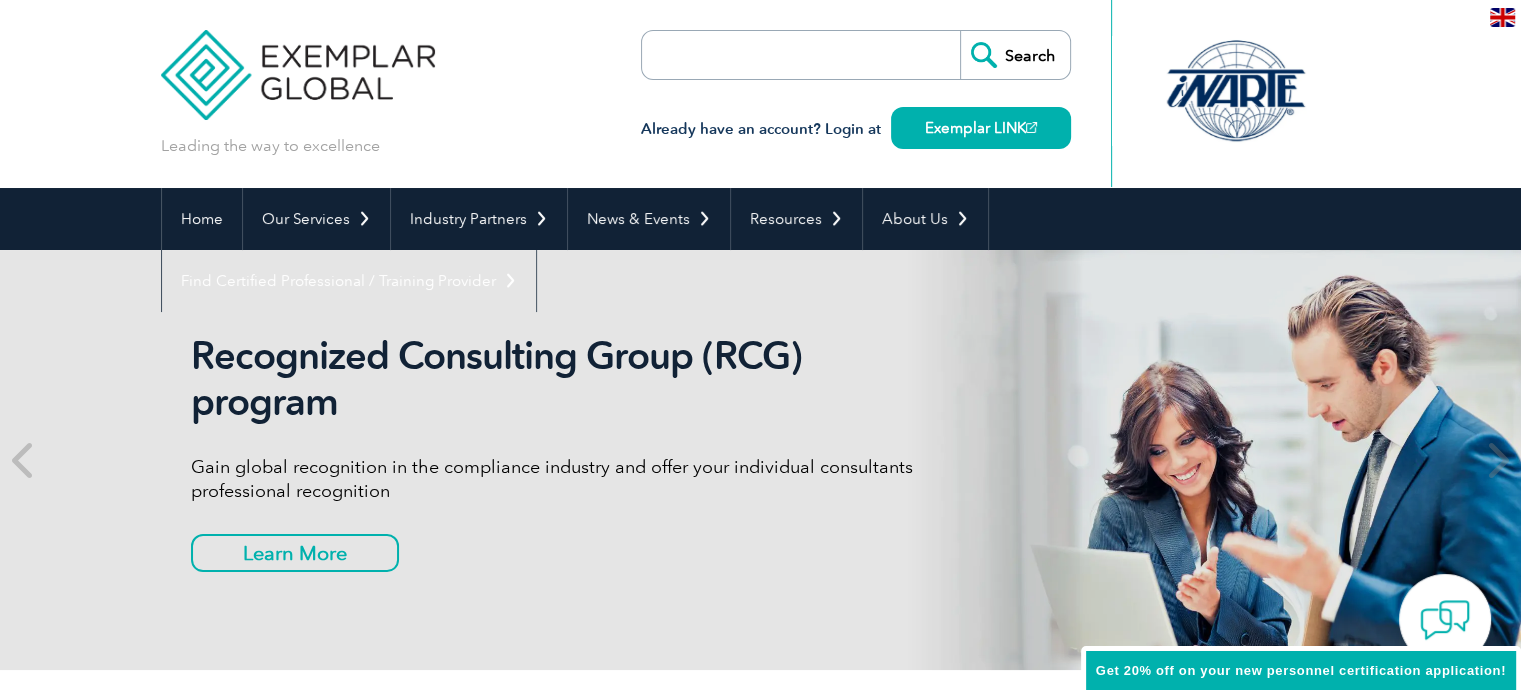 click at bounding box center [757, 55] 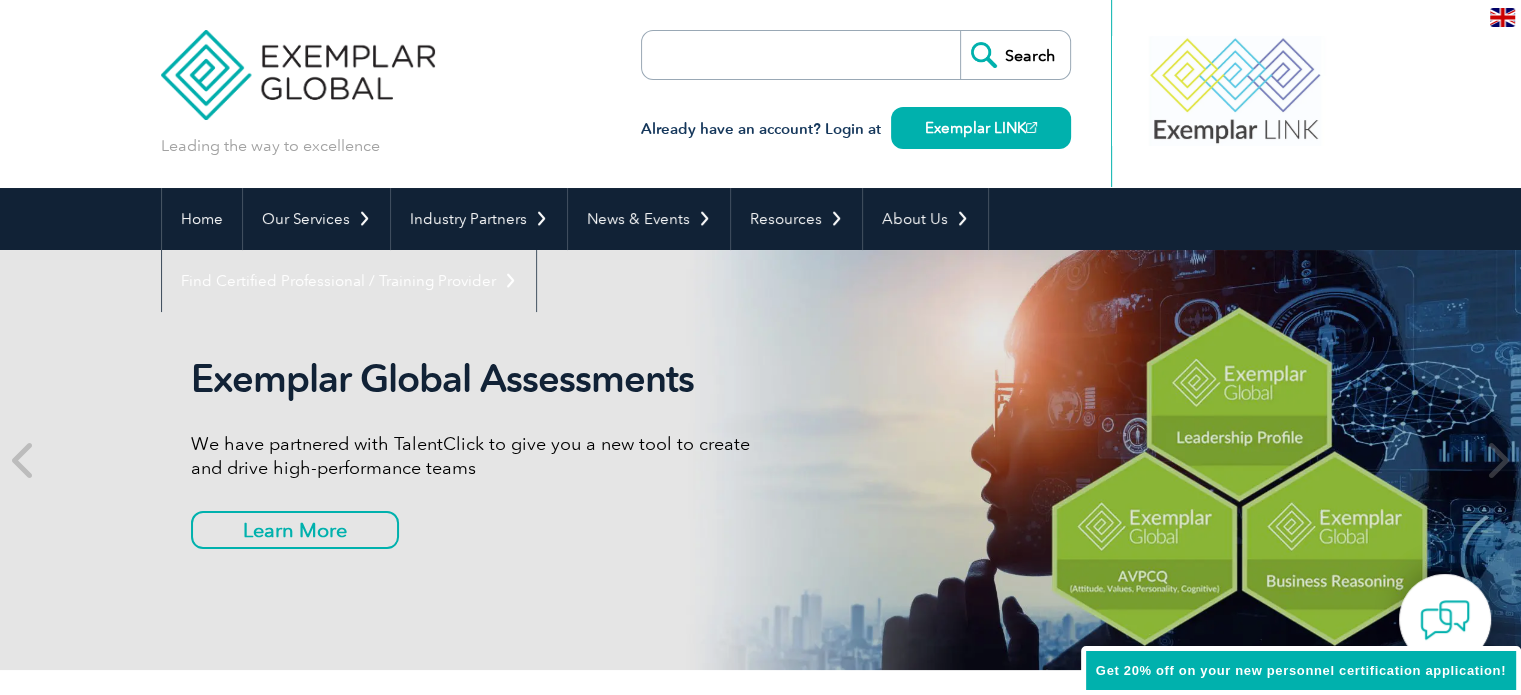 click at bounding box center (757, 55) 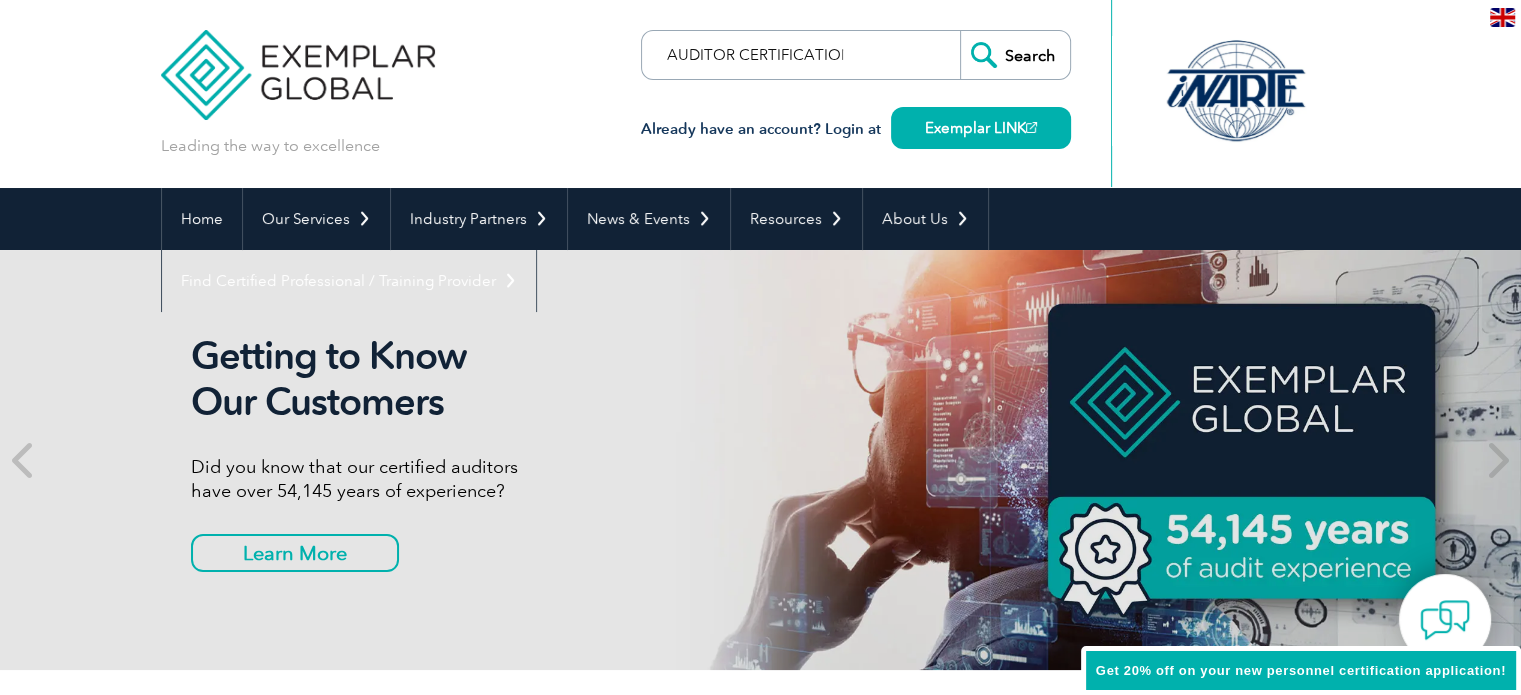 scroll, scrollTop: 0, scrollLeft: 4, axis: horizontal 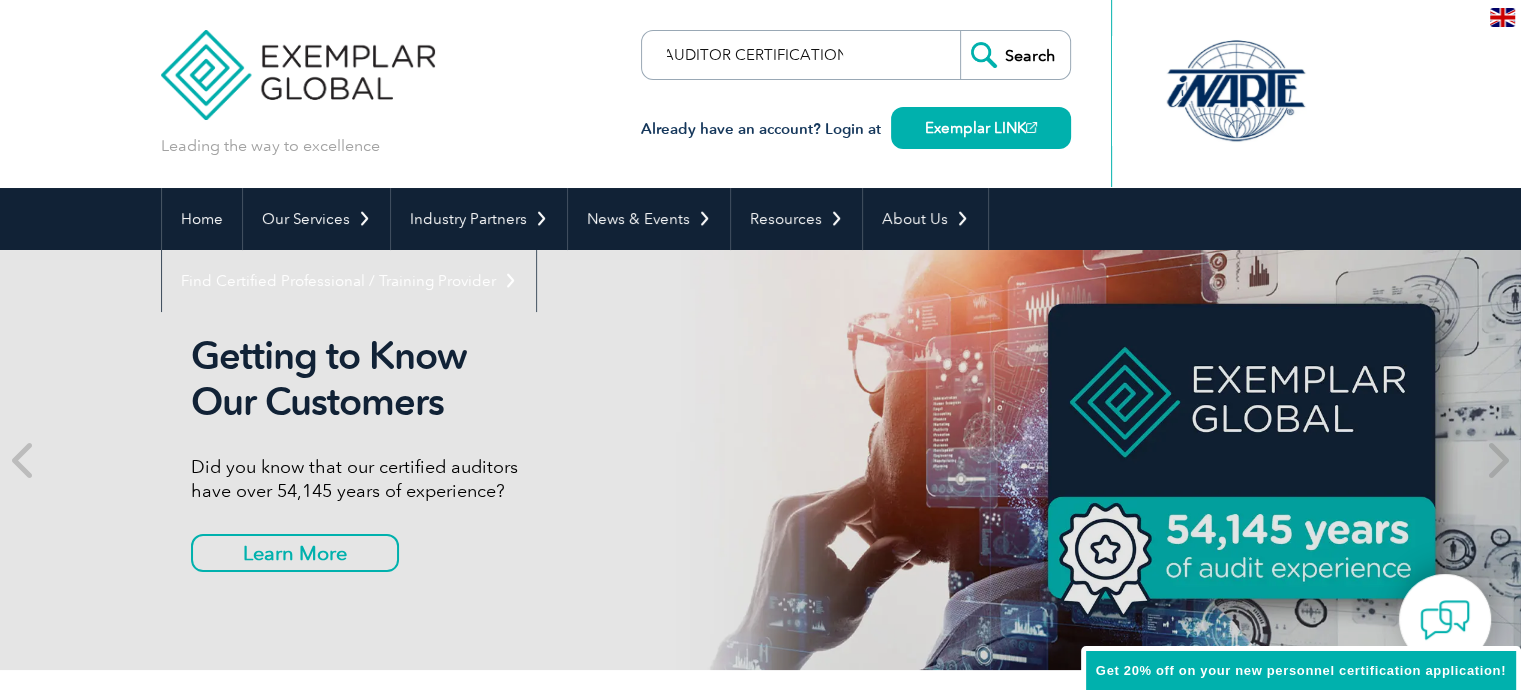 type on "AUDITOR CERTIFICATION" 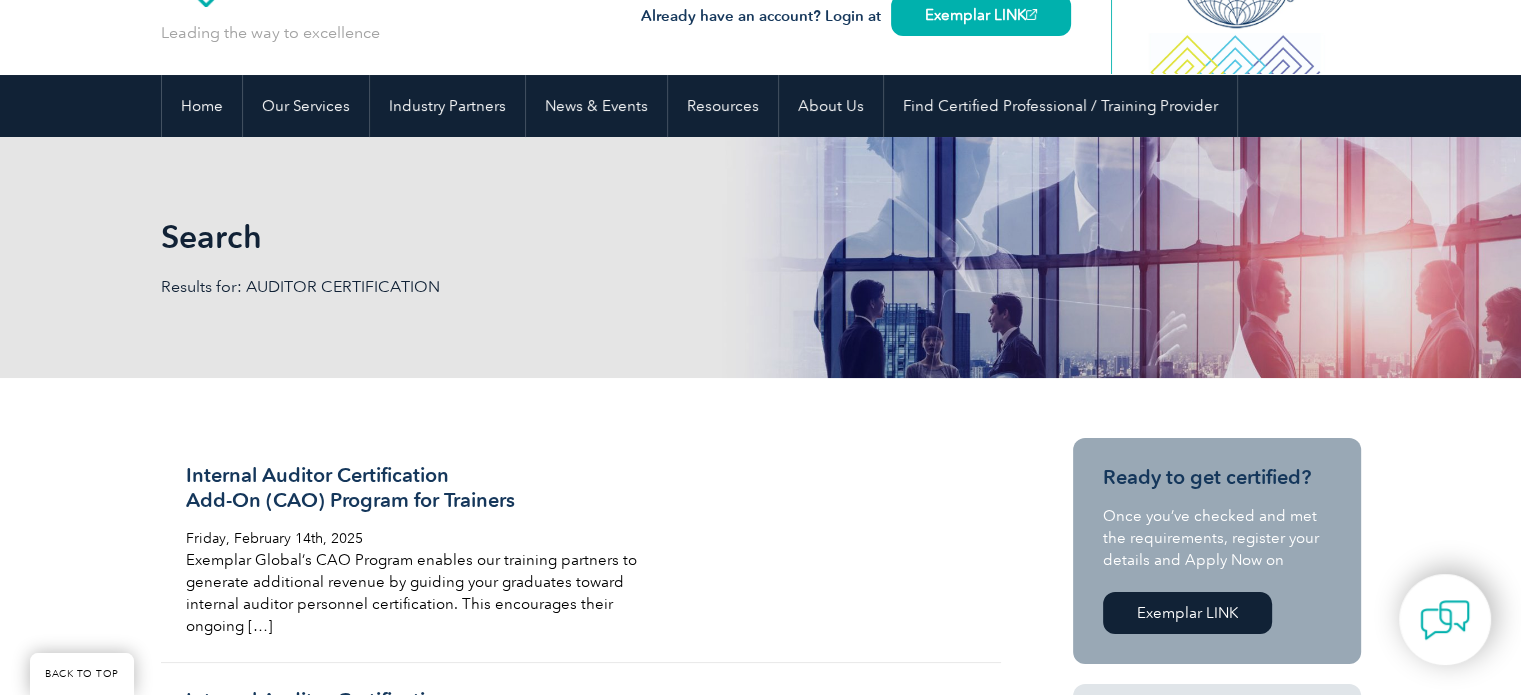 scroll, scrollTop: 500, scrollLeft: 0, axis: vertical 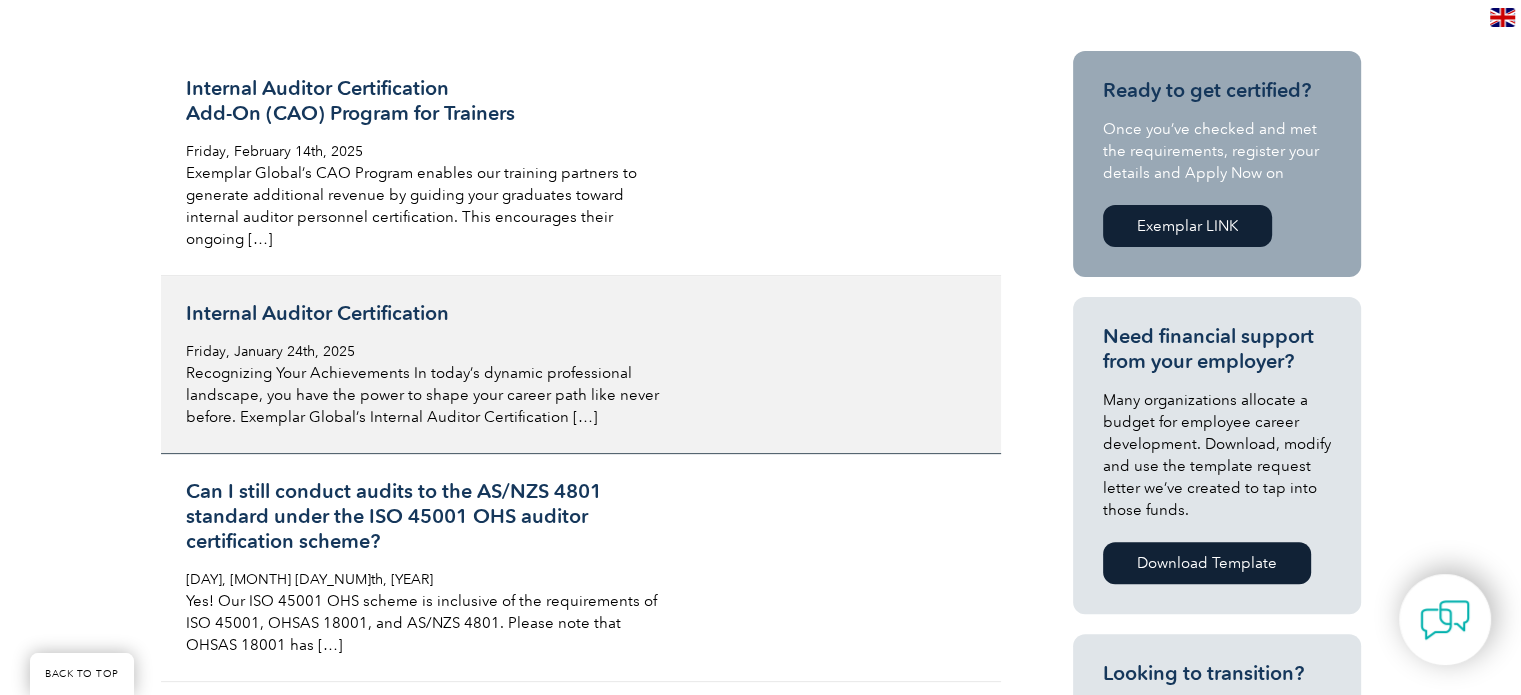 click on "Internal Auditor Certification" at bounding box center [423, 313] 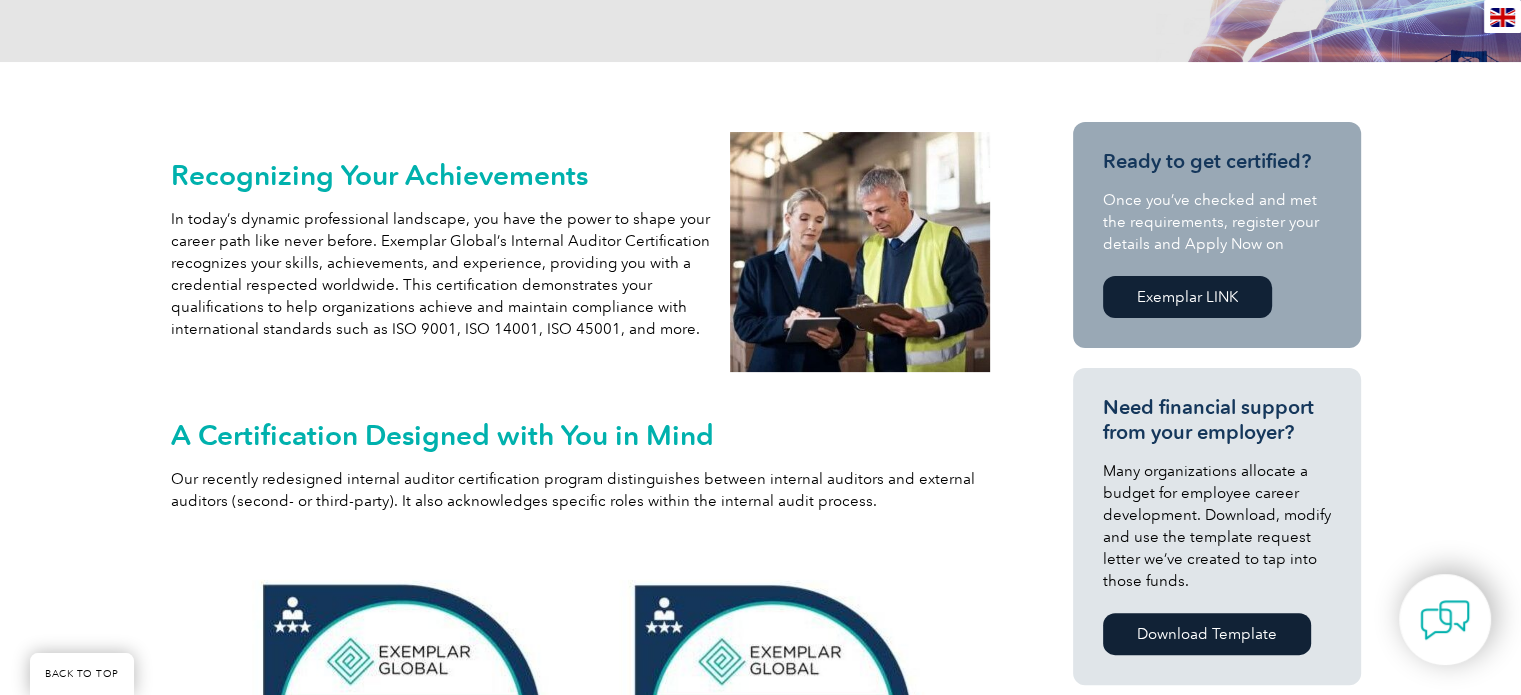 scroll, scrollTop: 379, scrollLeft: 0, axis: vertical 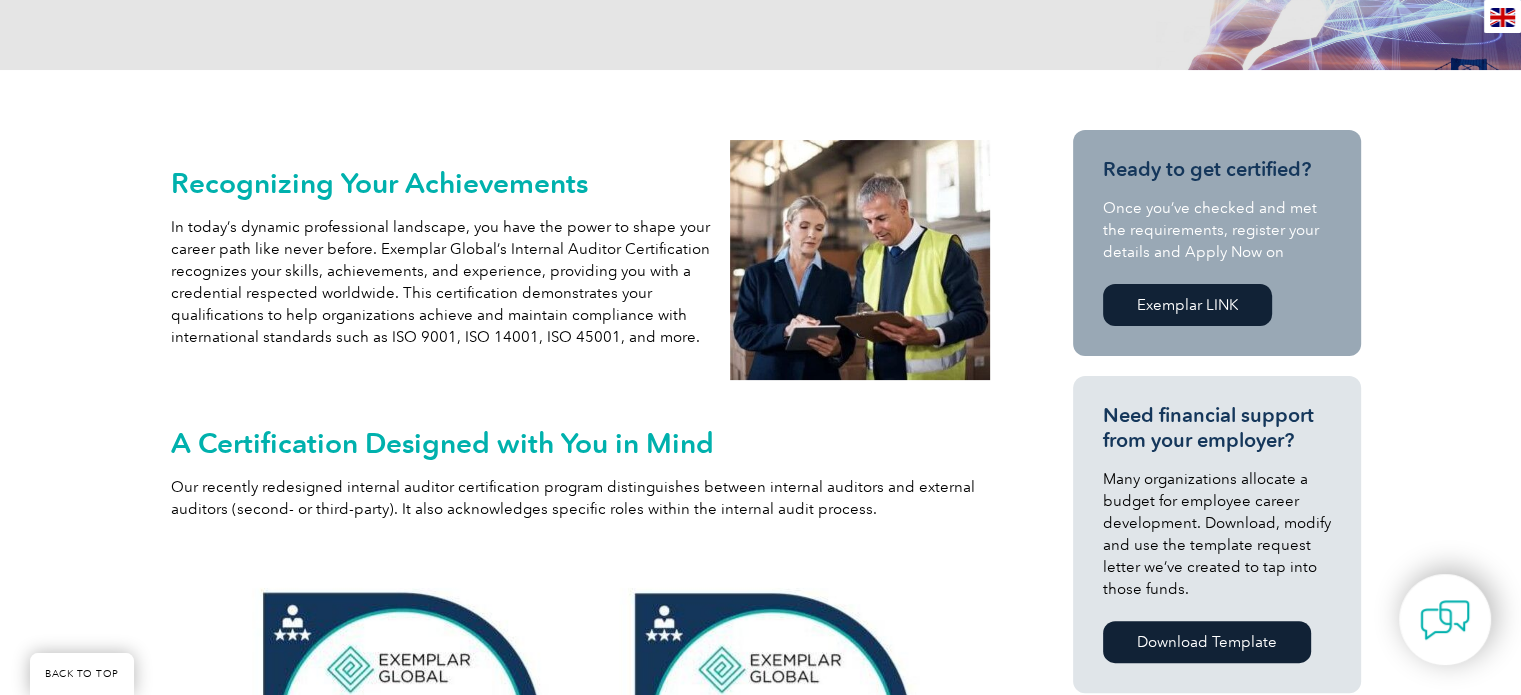 click on "Exemplar LINK" at bounding box center [1187, 305] 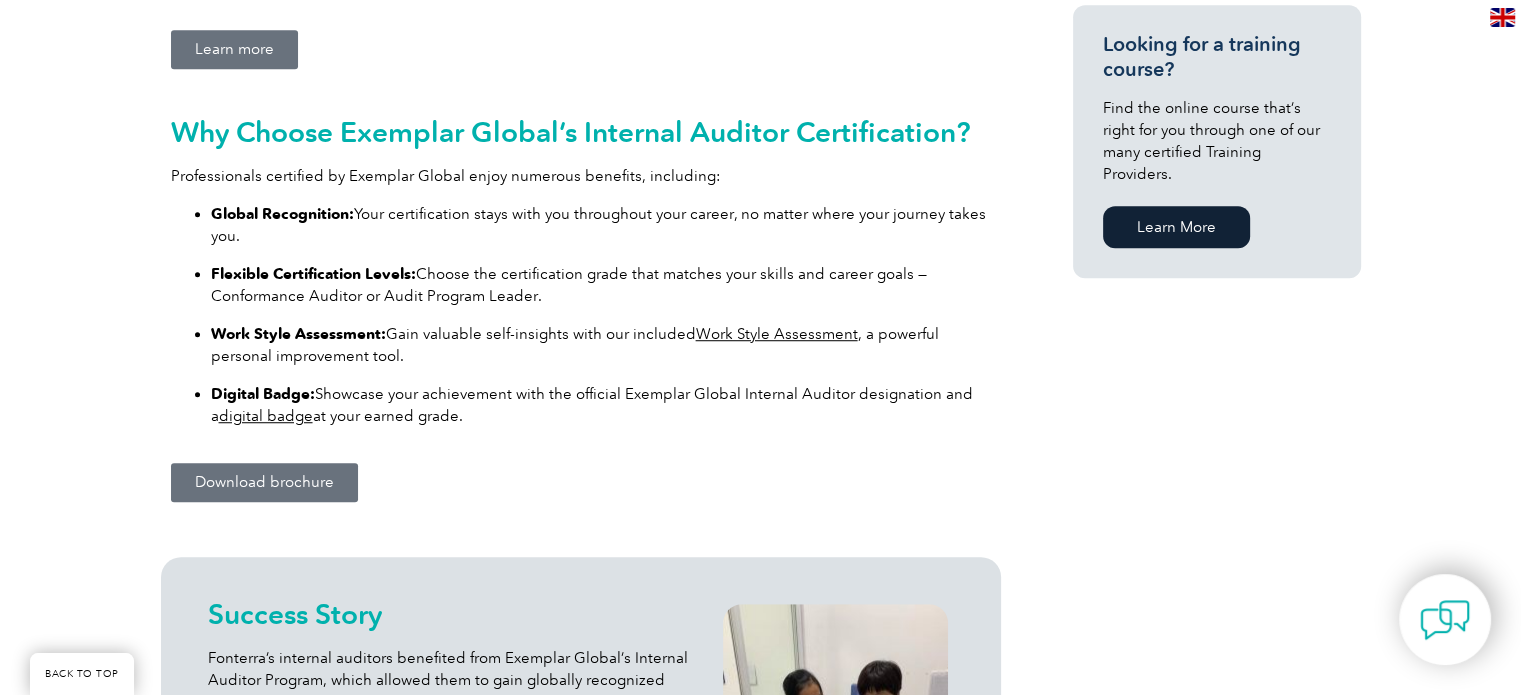 scroll, scrollTop: 1379, scrollLeft: 0, axis: vertical 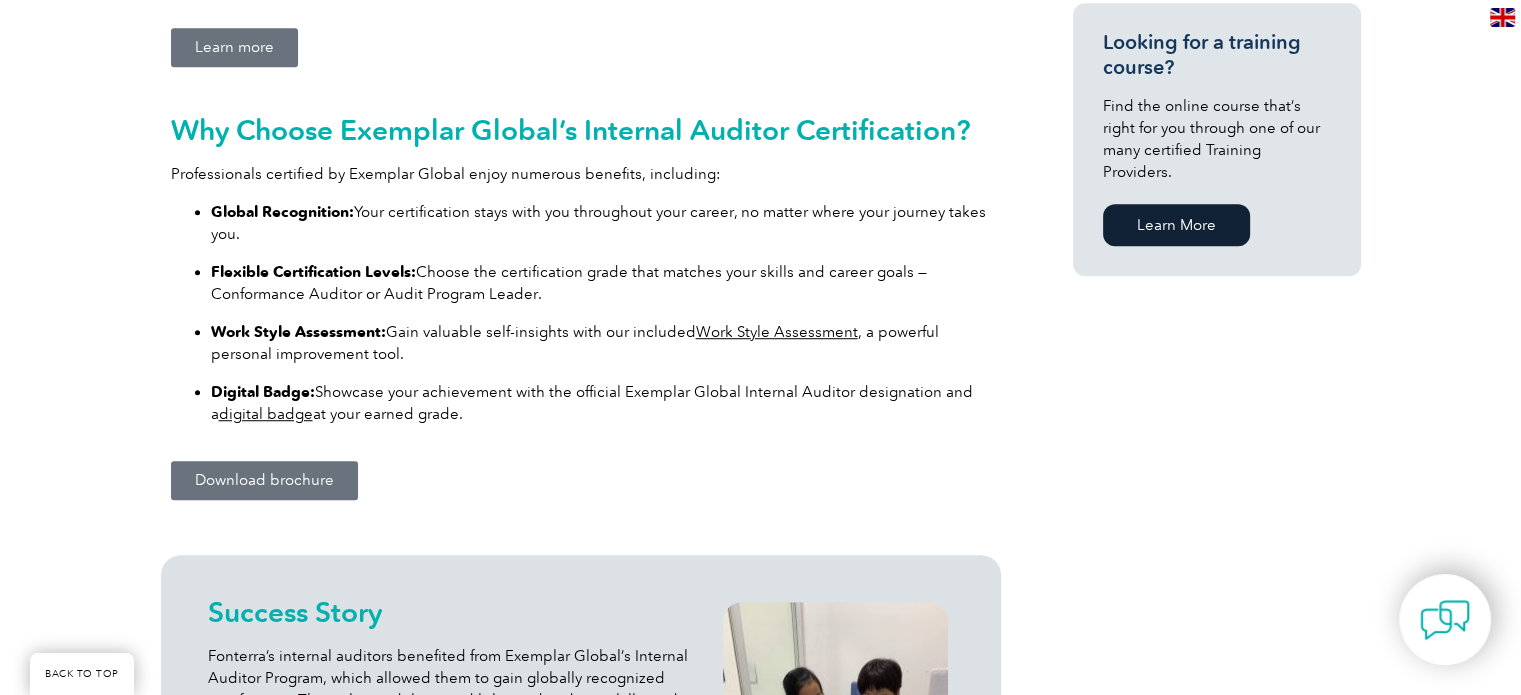 click on "Download brochure" at bounding box center [264, 480] 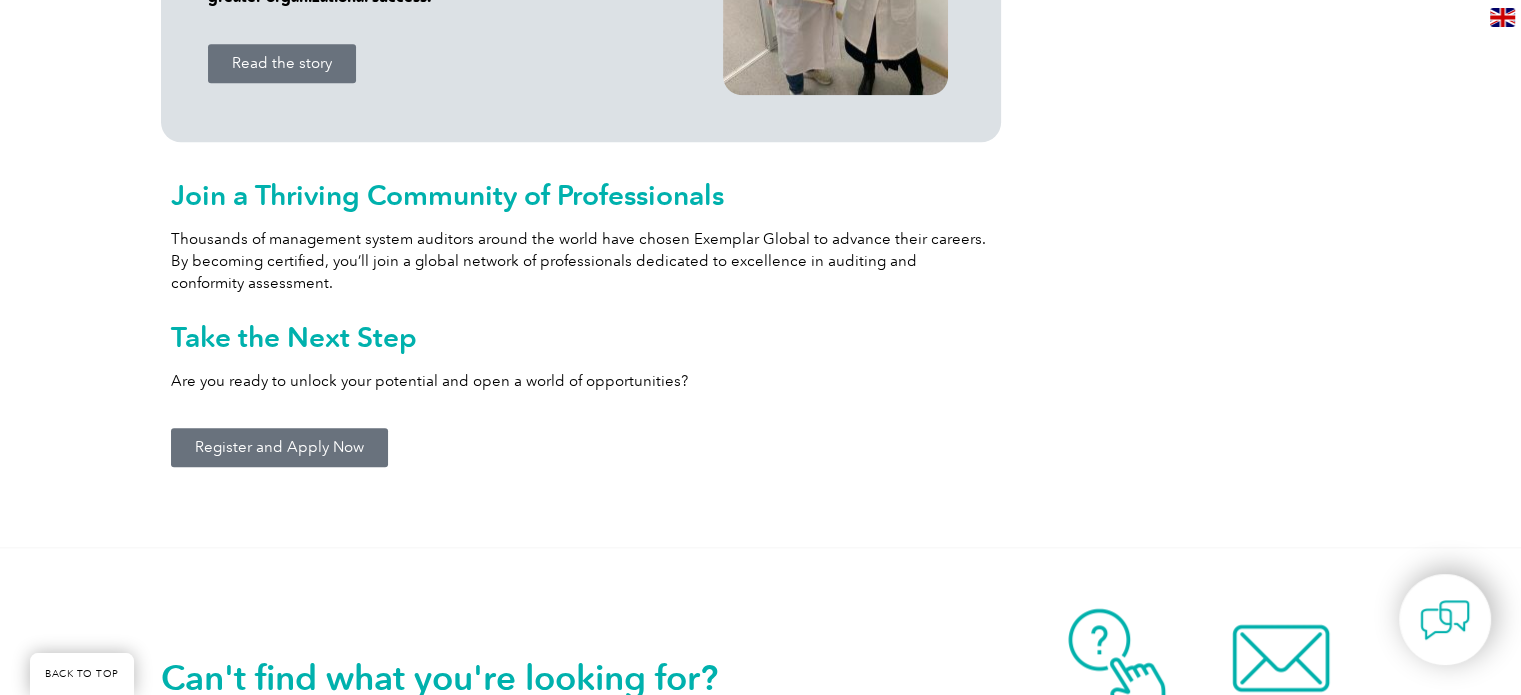 scroll, scrollTop: 2179, scrollLeft: 0, axis: vertical 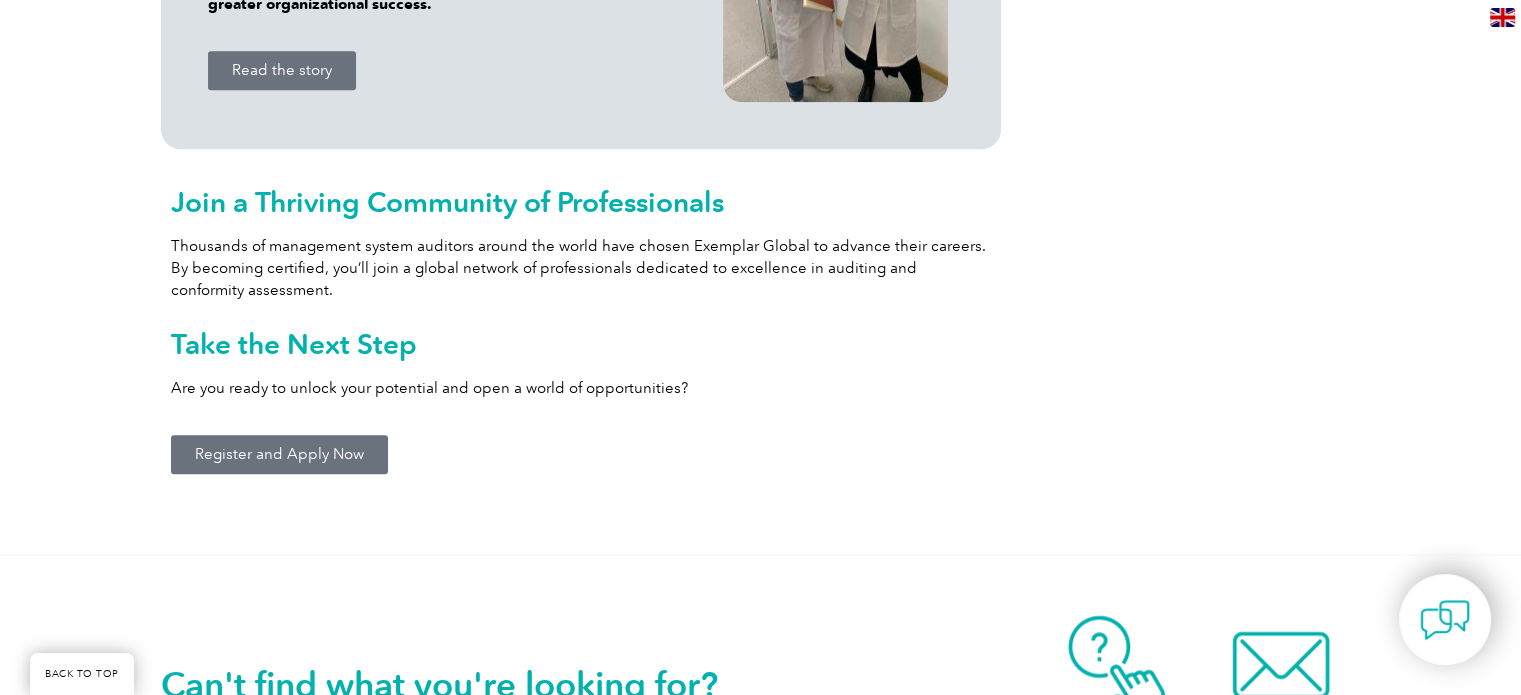 click on "Register and Apply Now" at bounding box center (279, 454) 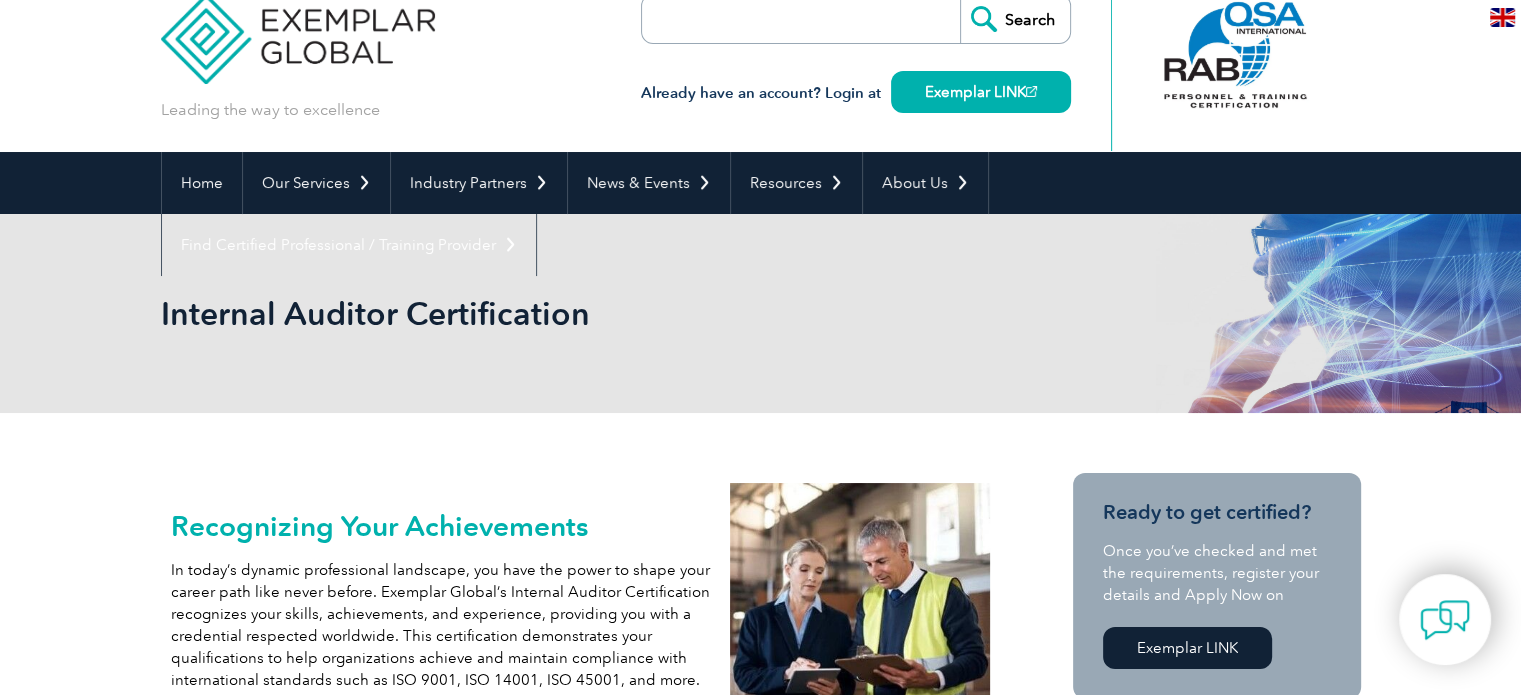 scroll, scrollTop: 0, scrollLeft: 0, axis: both 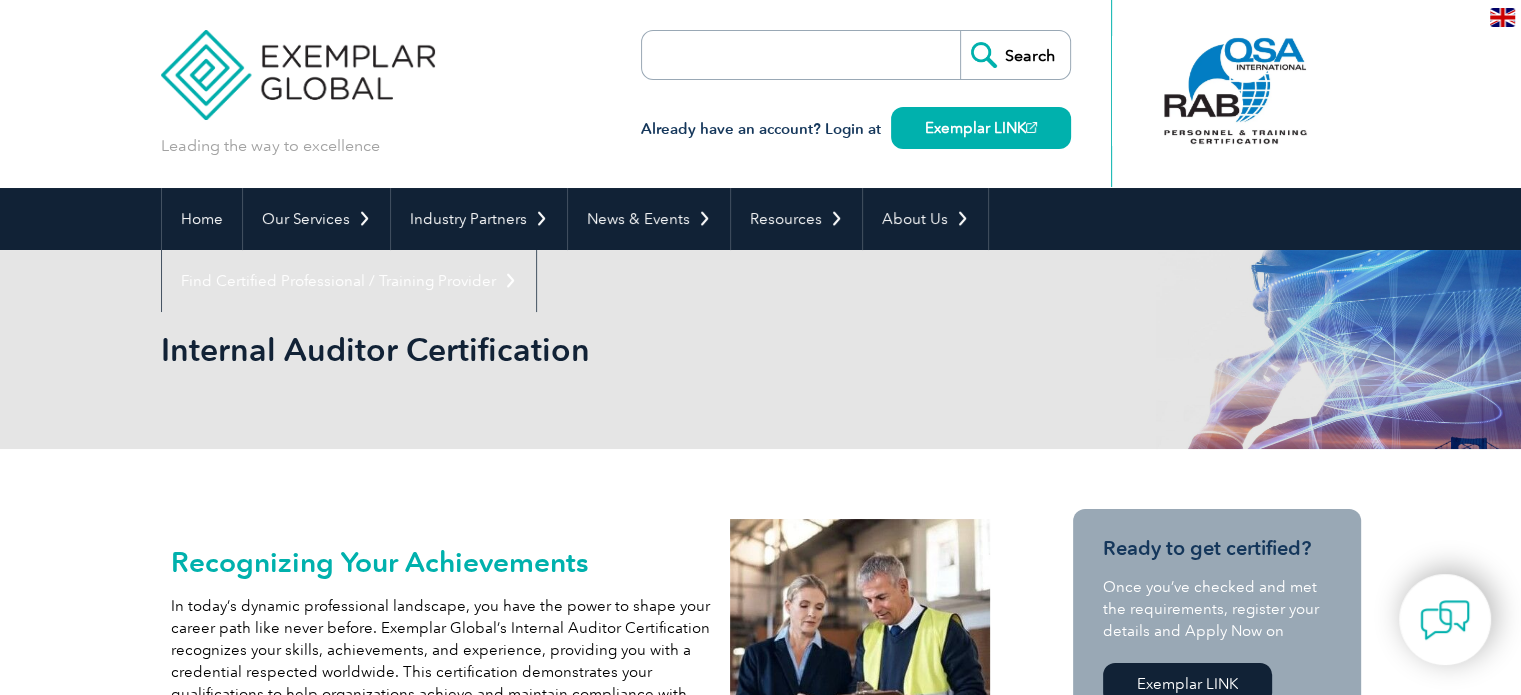 click at bounding box center (757, 55) 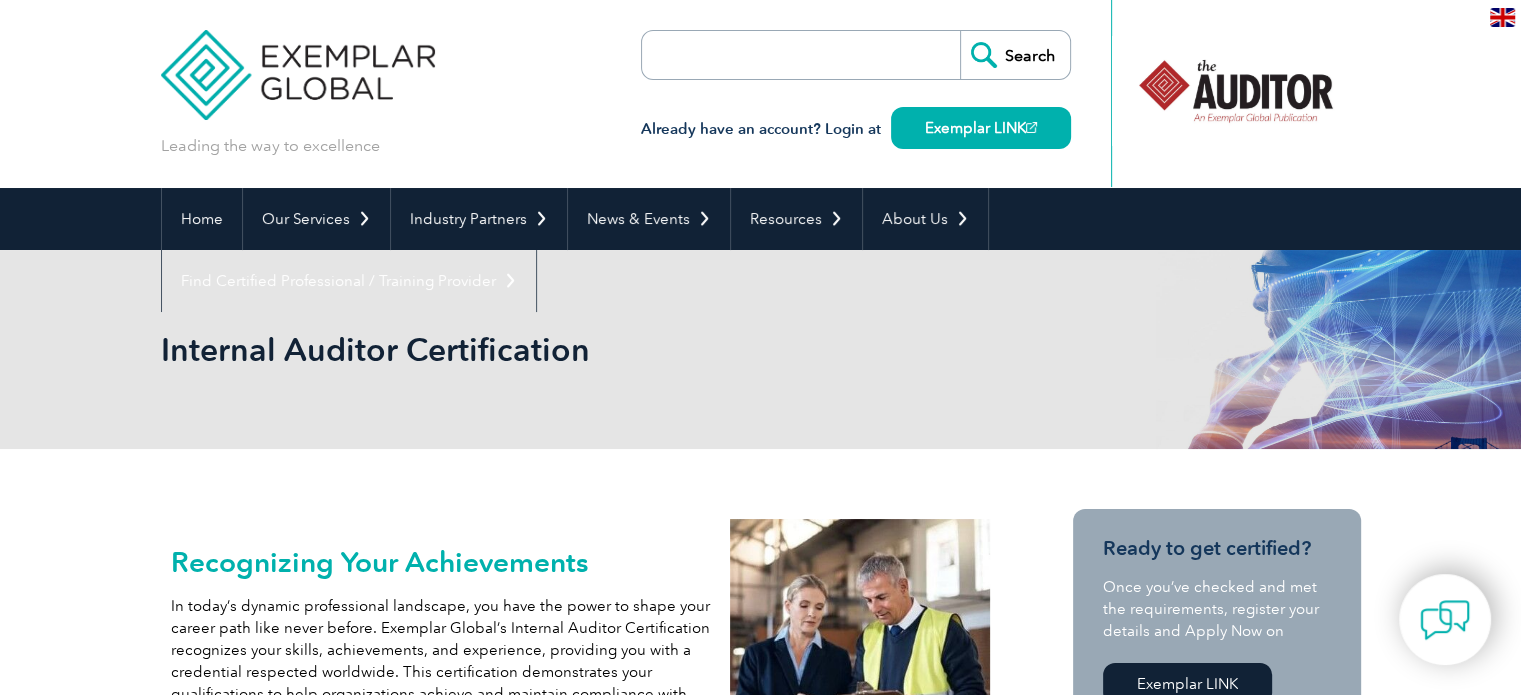click at bounding box center (757, 55) 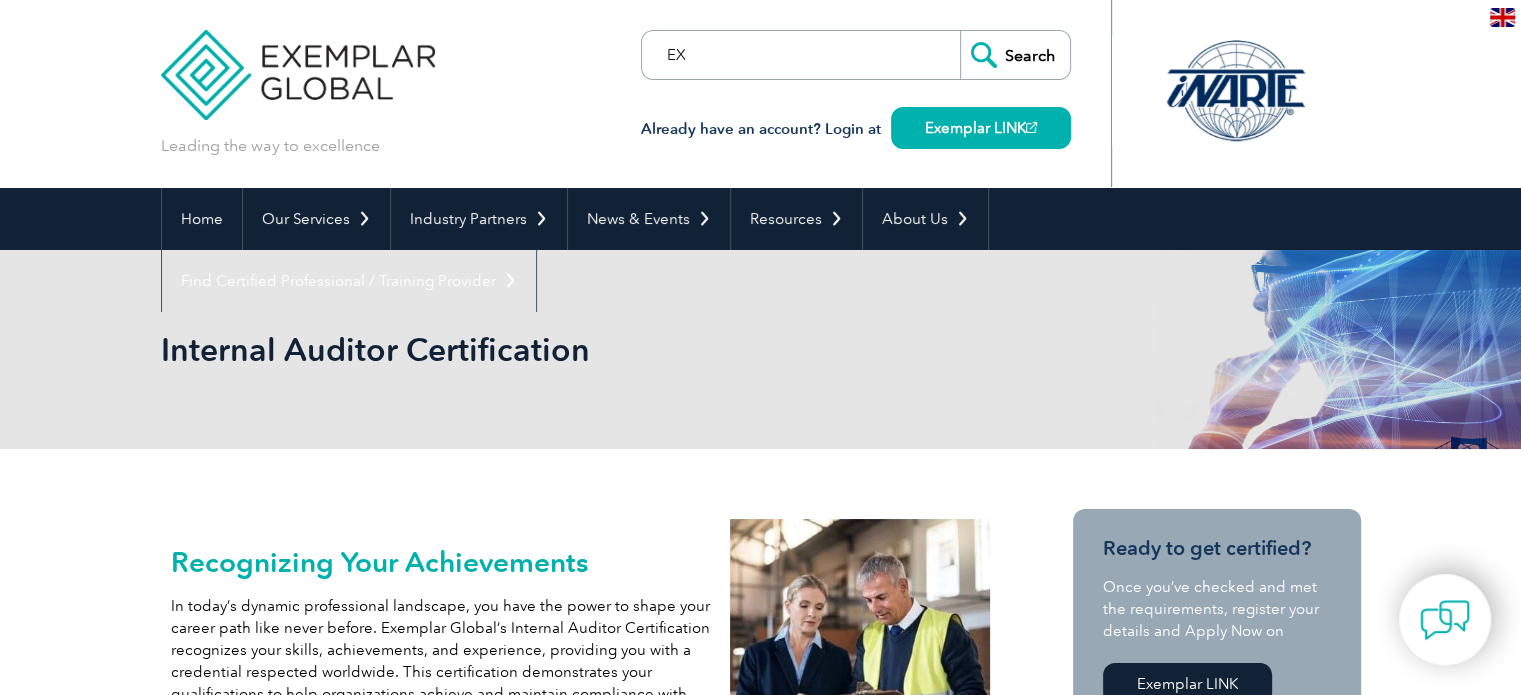 type on "E" 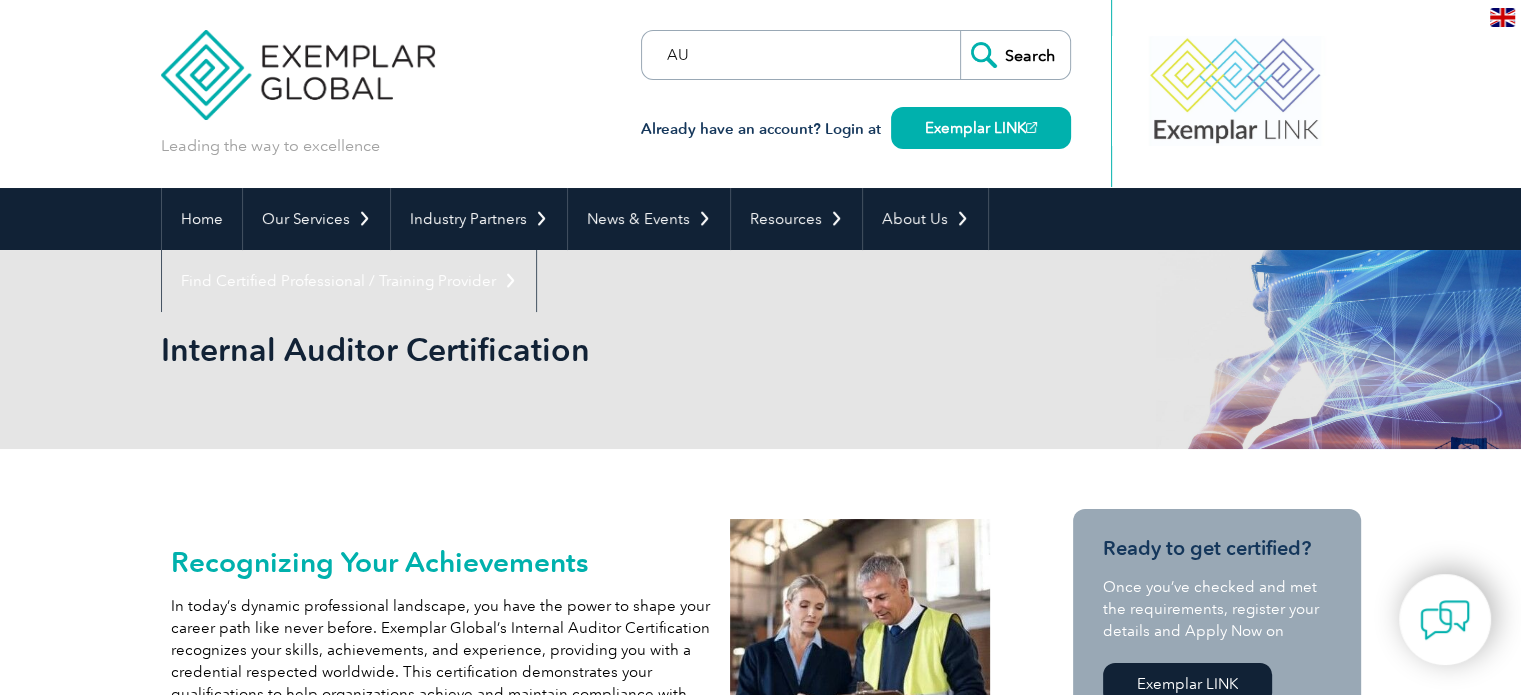 type on "A" 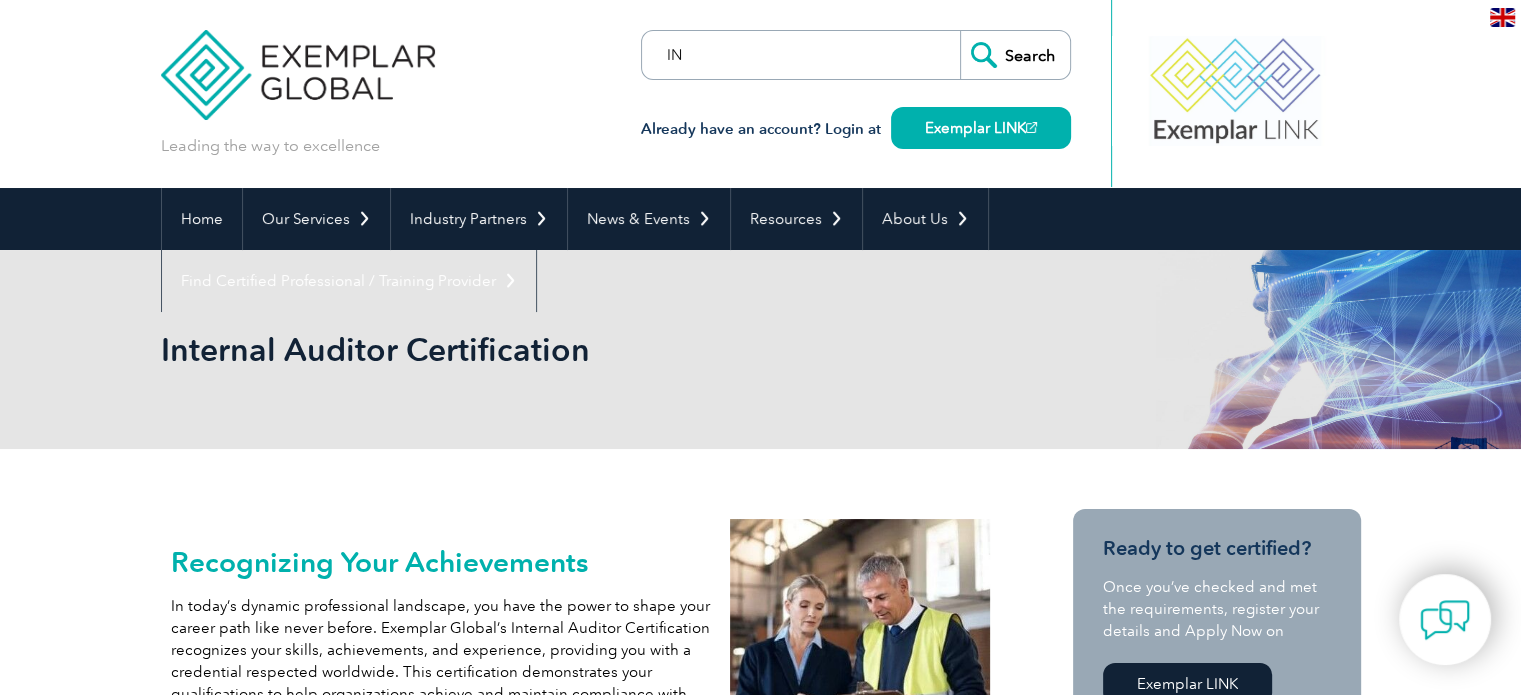 type on "I" 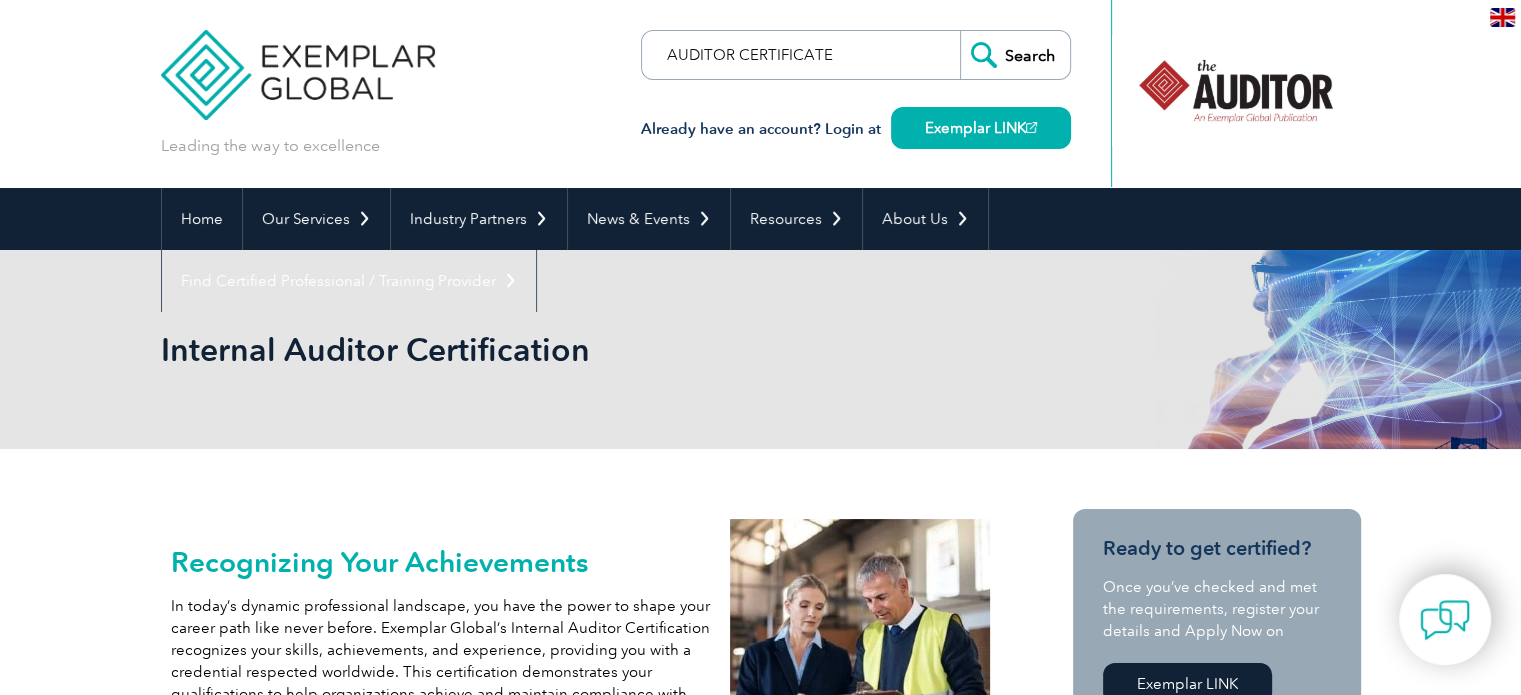 type on "AUDITOR CERTIFICATE" 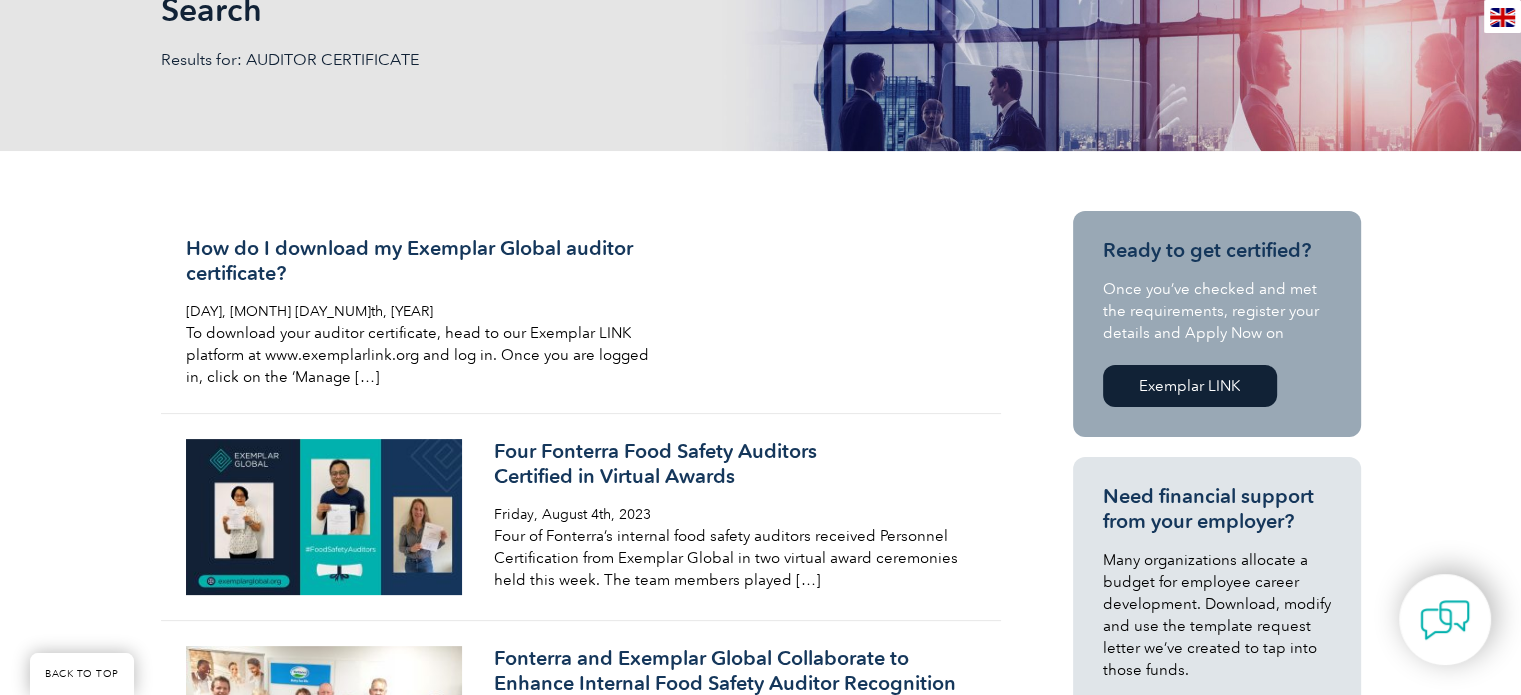 scroll, scrollTop: 0, scrollLeft: 0, axis: both 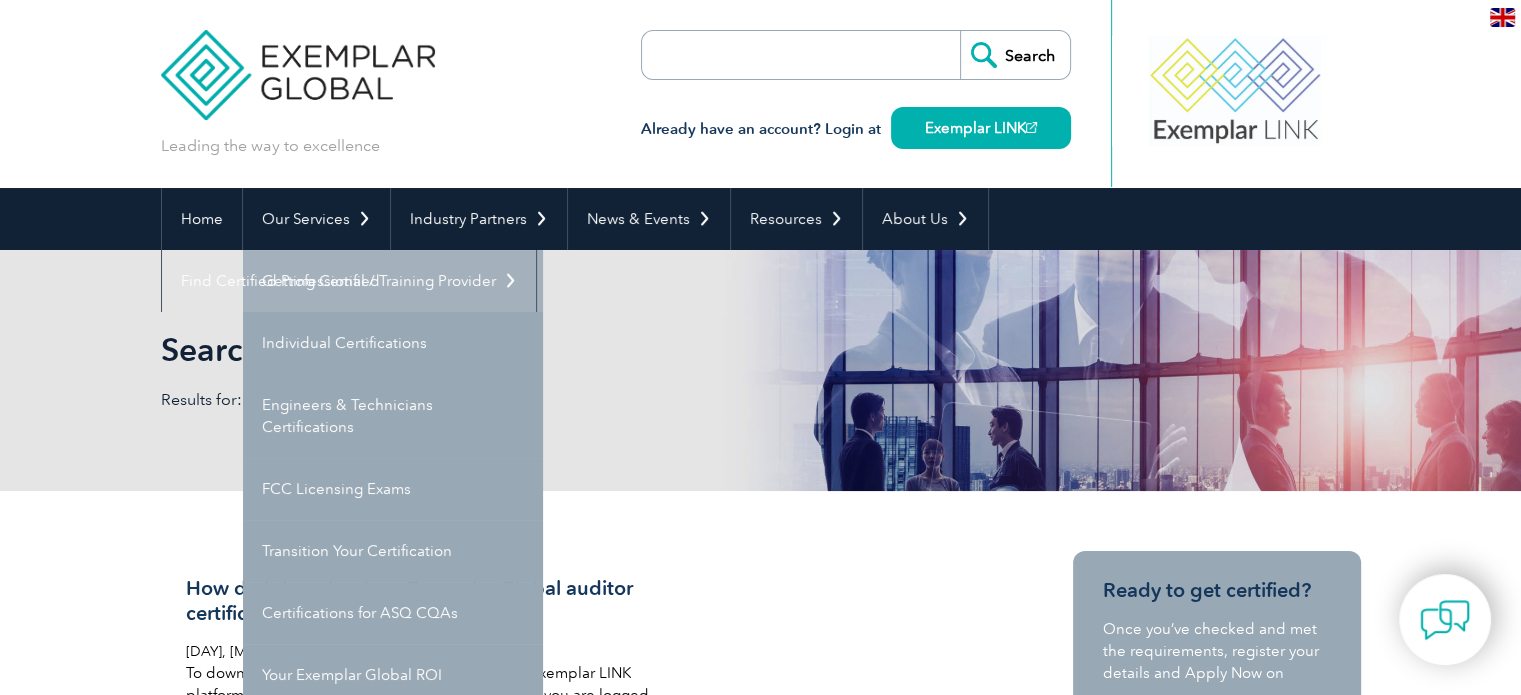 click on "Getting Certified" at bounding box center (393, 281) 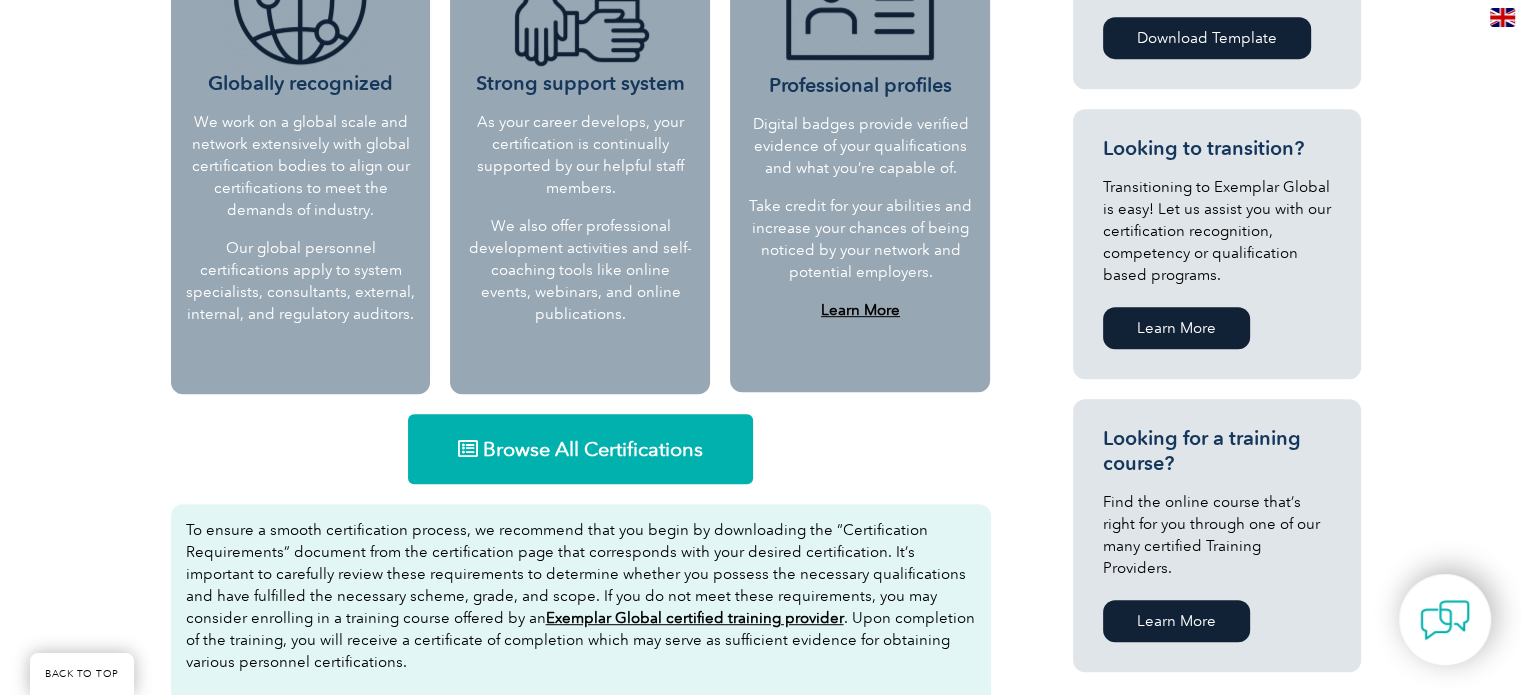 scroll, scrollTop: 1150, scrollLeft: 0, axis: vertical 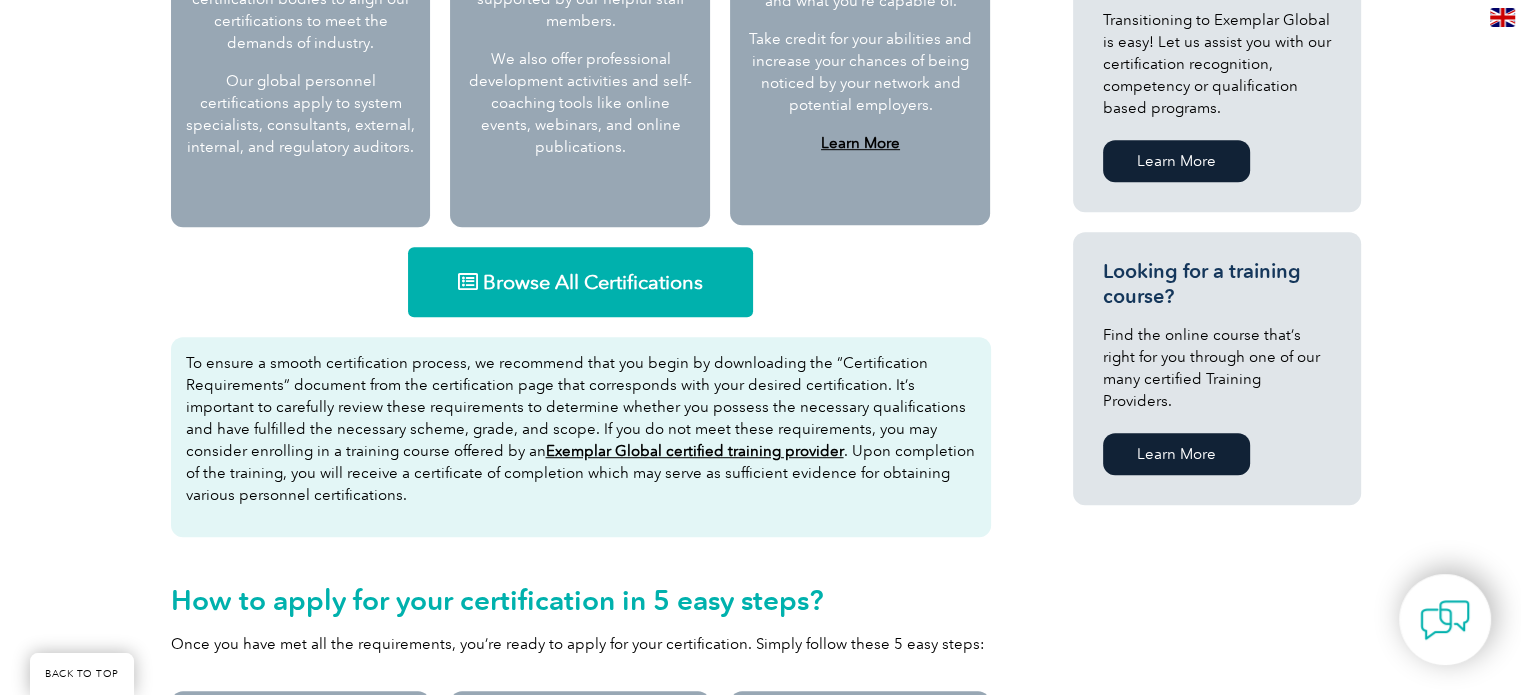 click on "Browse All Certifications" at bounding box center [593, 282] 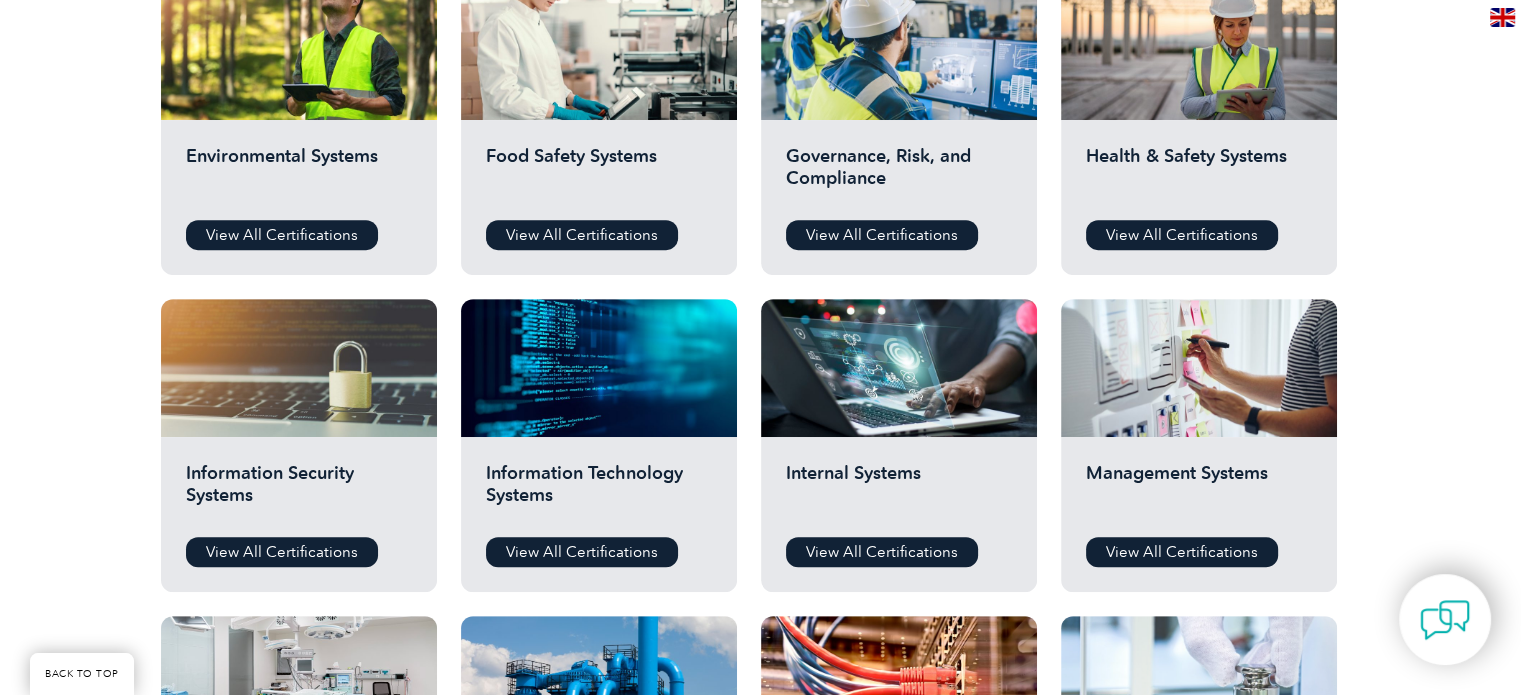 scroll, scrollTop: 800, scrollLeft: 0, axis: vertical 